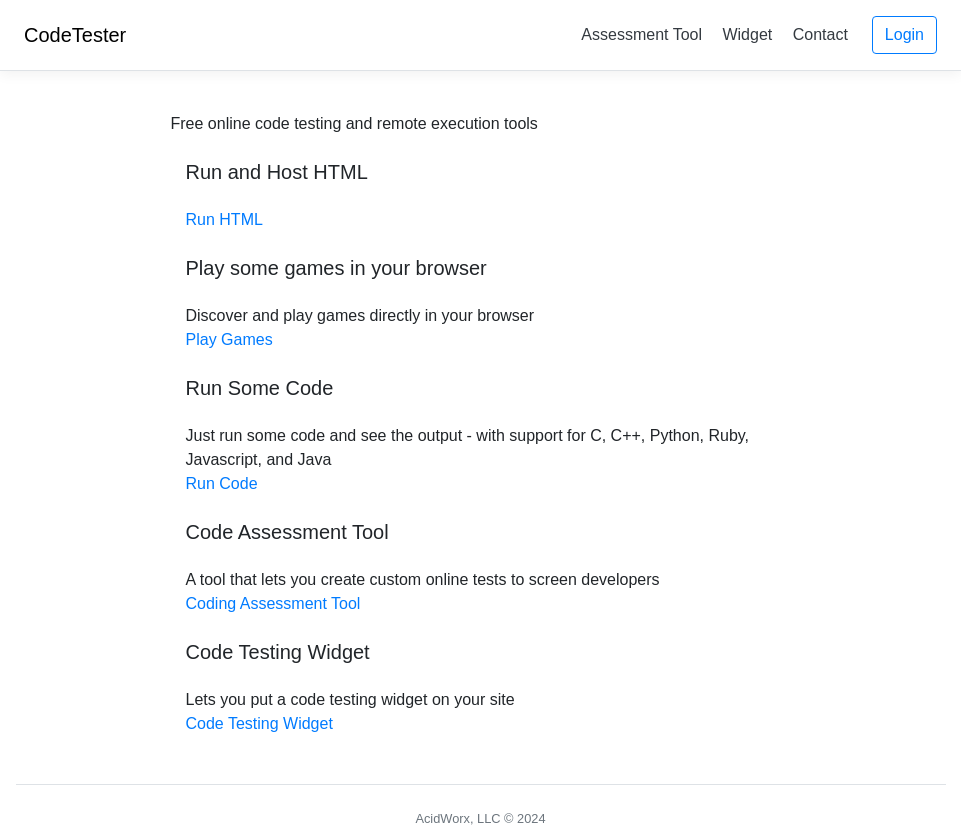 scroll, scrollTop: 0, scrollLeft: 0, axis: both 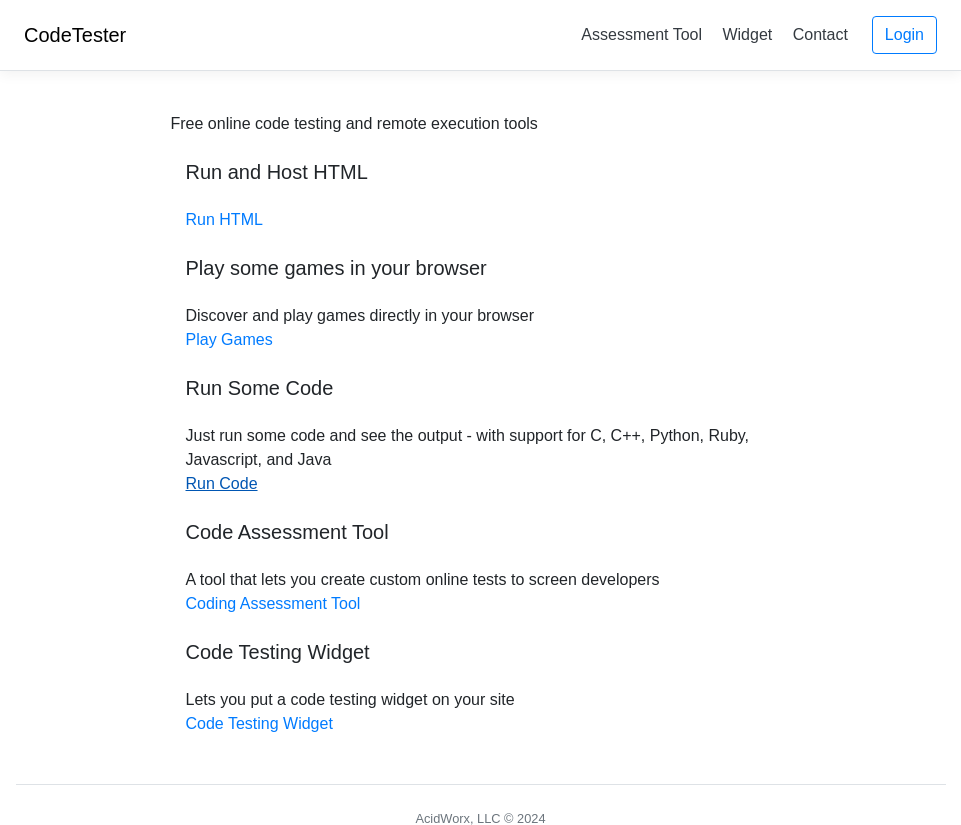 click on "Run Code" at bounding box center (222, 483) 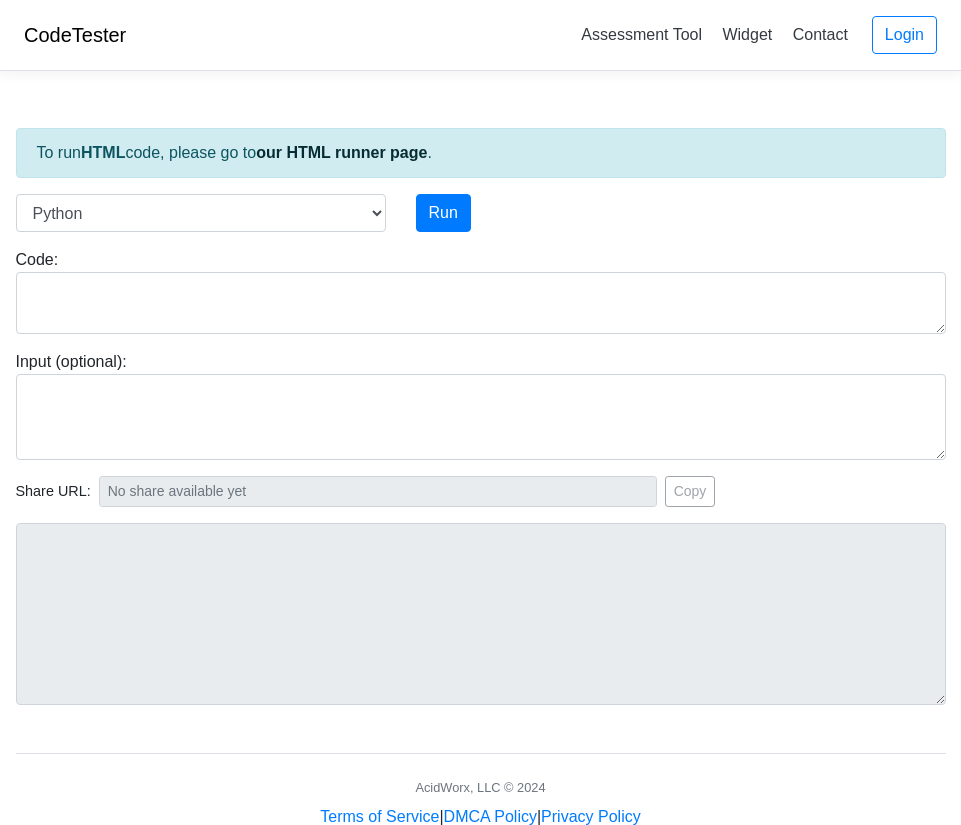 scroll, scrollTop: 0, scrollLeft: 0, axis: both 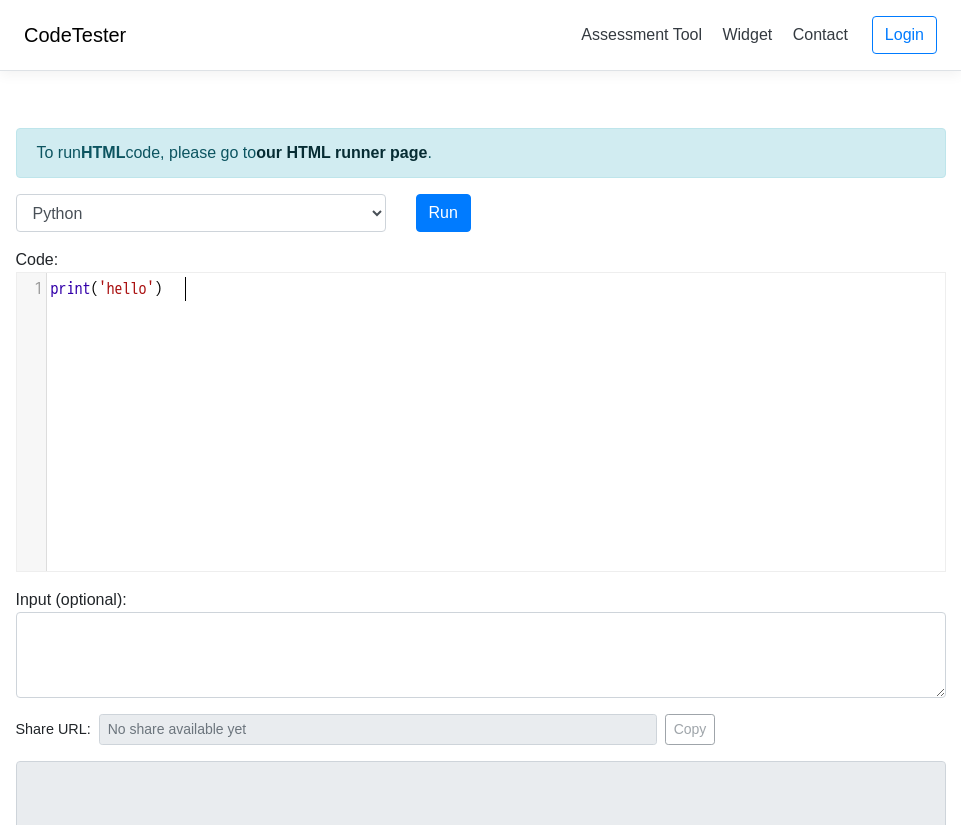 type on "print('hello')" 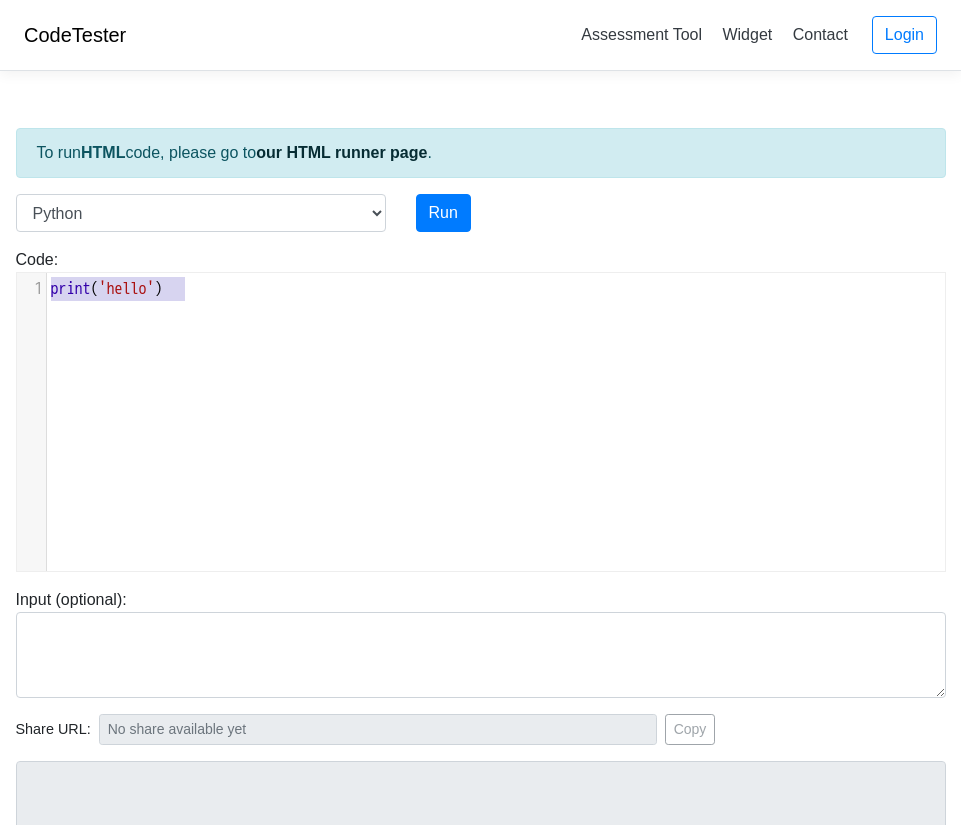 drag, startPoint x: 218, startPoint y: 285, endPoint x: -49, endPoint y: 299, distance: 267.3668 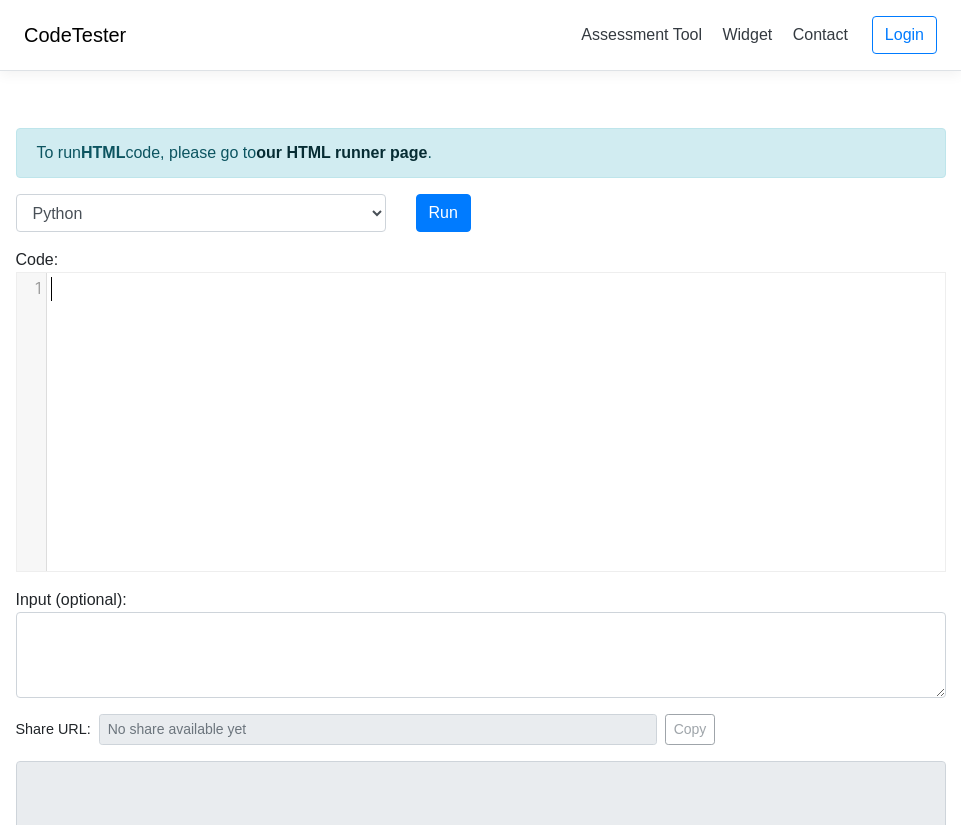type on "​" 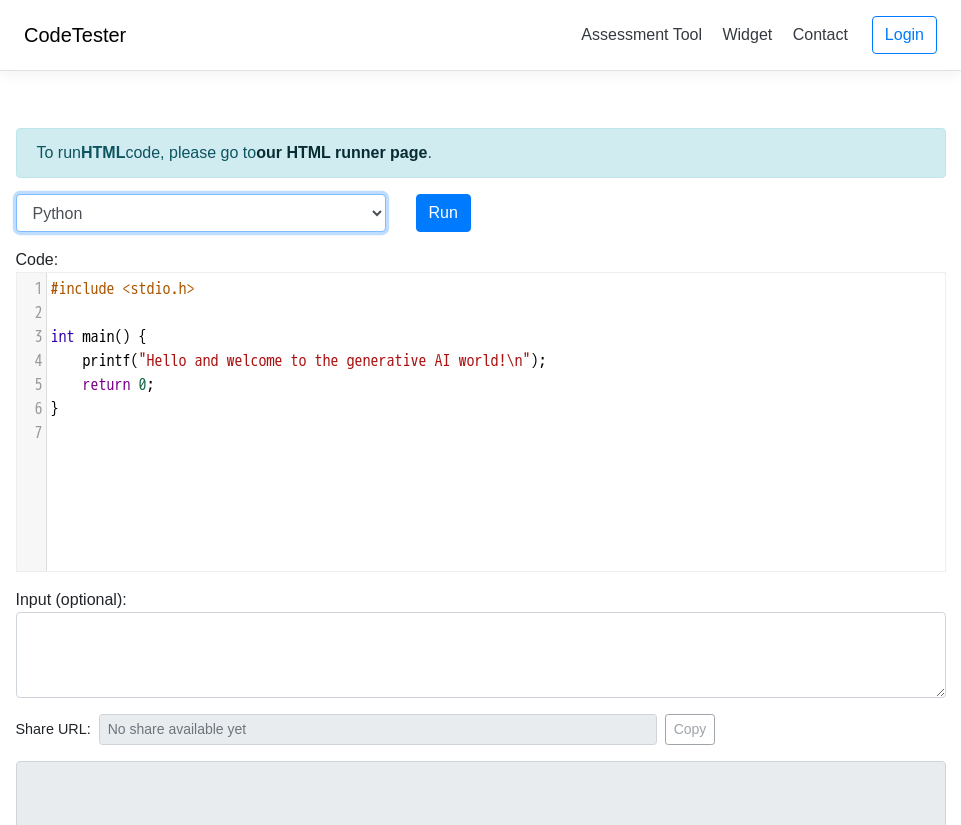 click on "C
C++
Go
Java
Javascript
Python
Ruby" at bounding box center (201, 213) 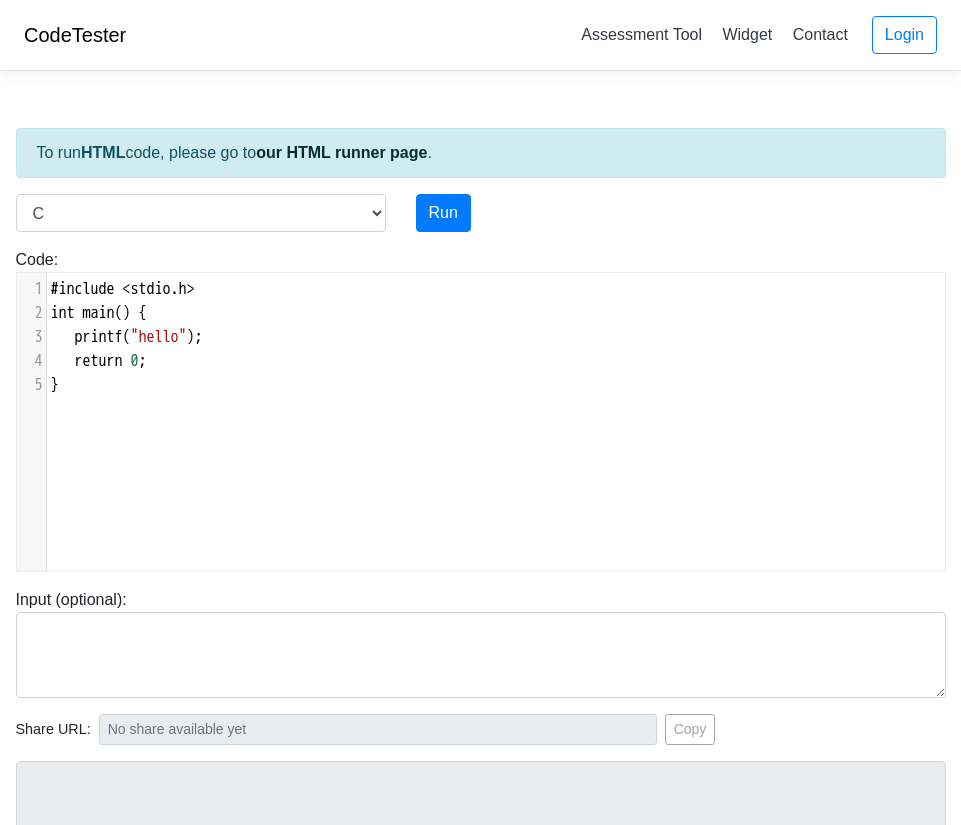 scroll, scrollTop: 2, scrollLeft: 0, axis: vertical 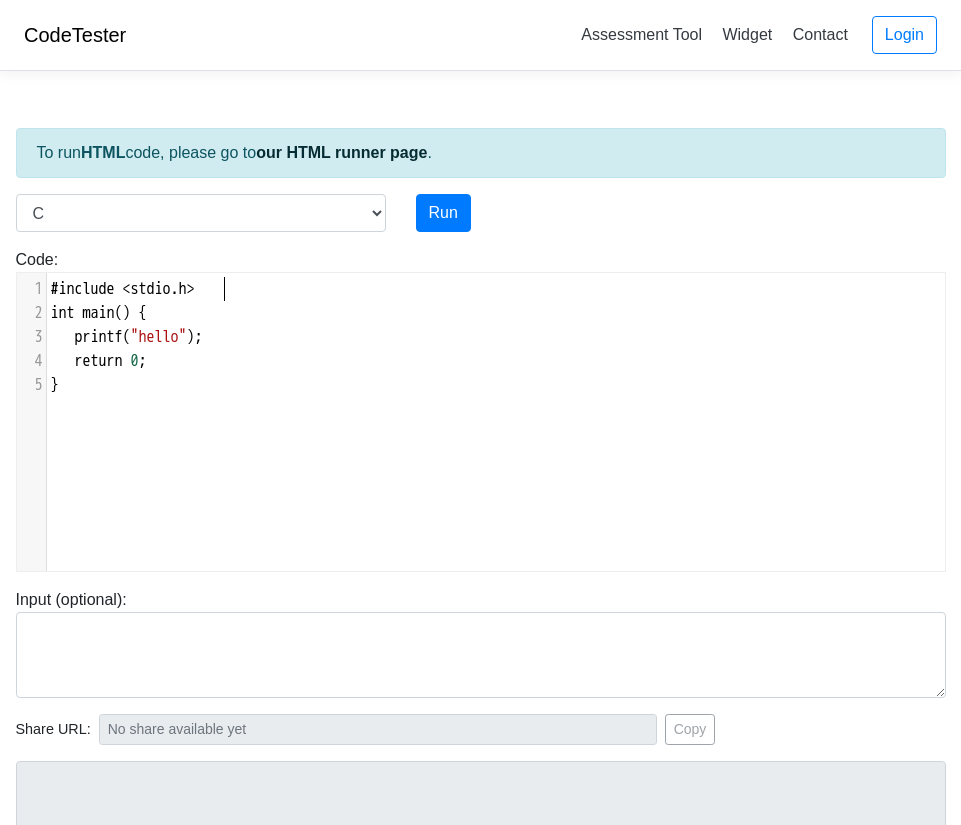 click on "#include   < stdio . h >" at bounding box center (503, 289) 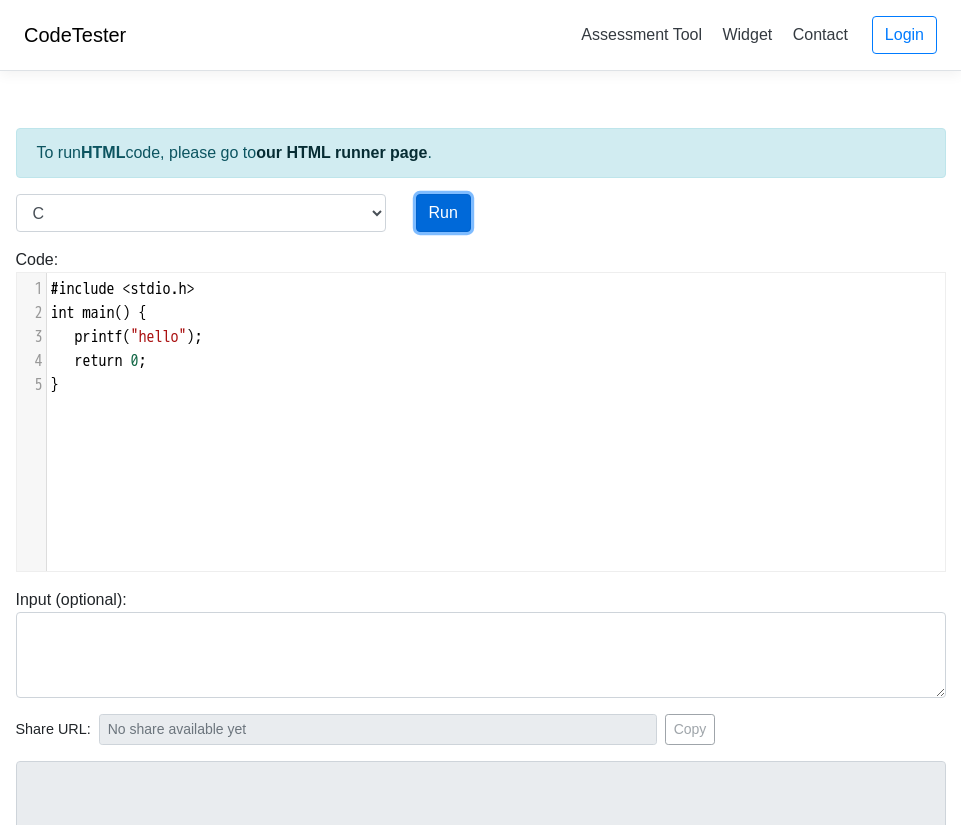 click on "Run" at bounding box center [443, 213] 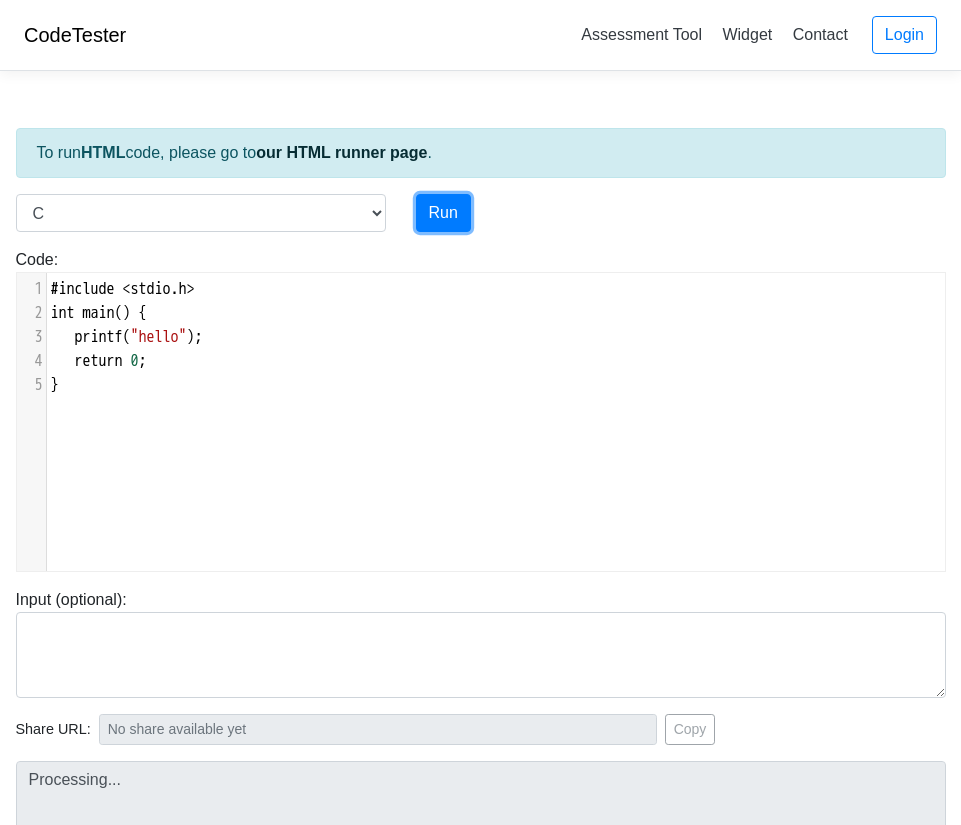 type on "https://codetester.io/runner?s=64zoBjbPXb" 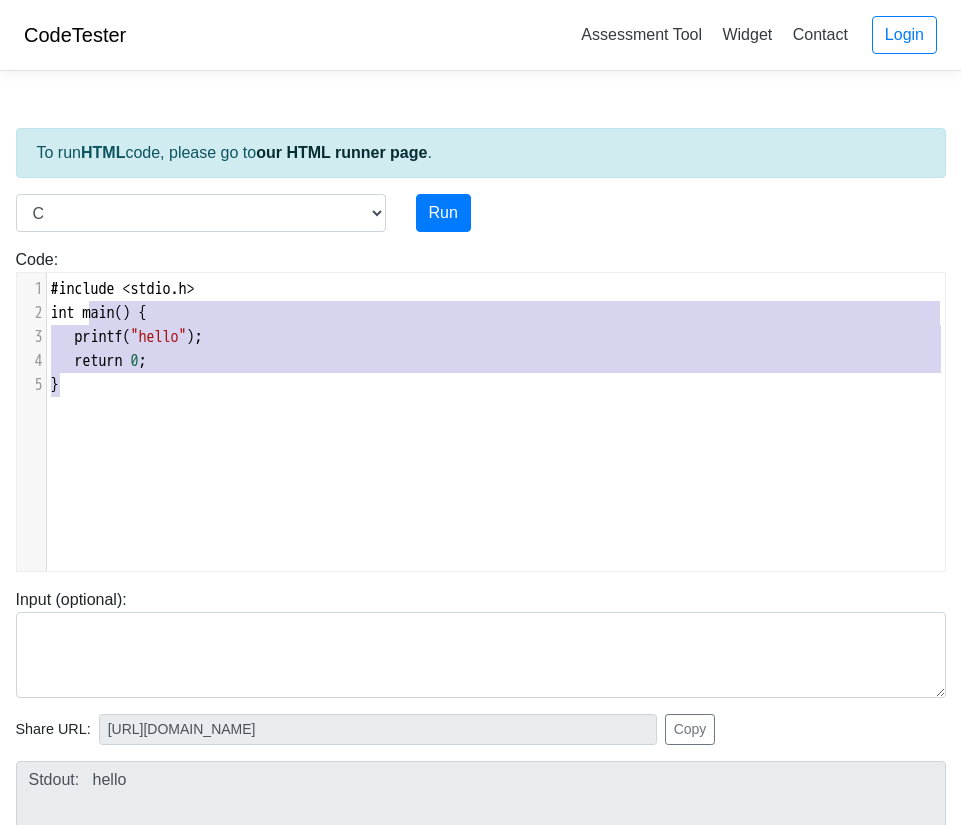 type on "#include <stdio.h>
int main() {
printf("hello");
return 0;
}" 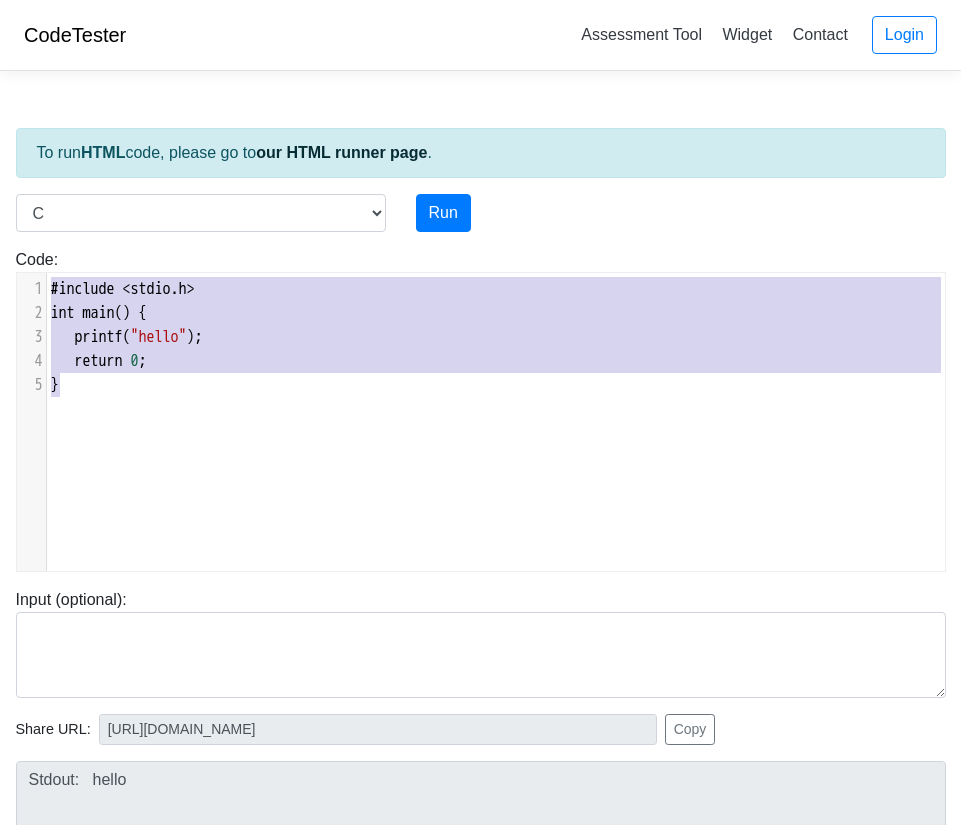 drag, startPoint x: 207, startPoint y: 439, endPoint x: -4, endPoint y: 282, distance: 263.0019 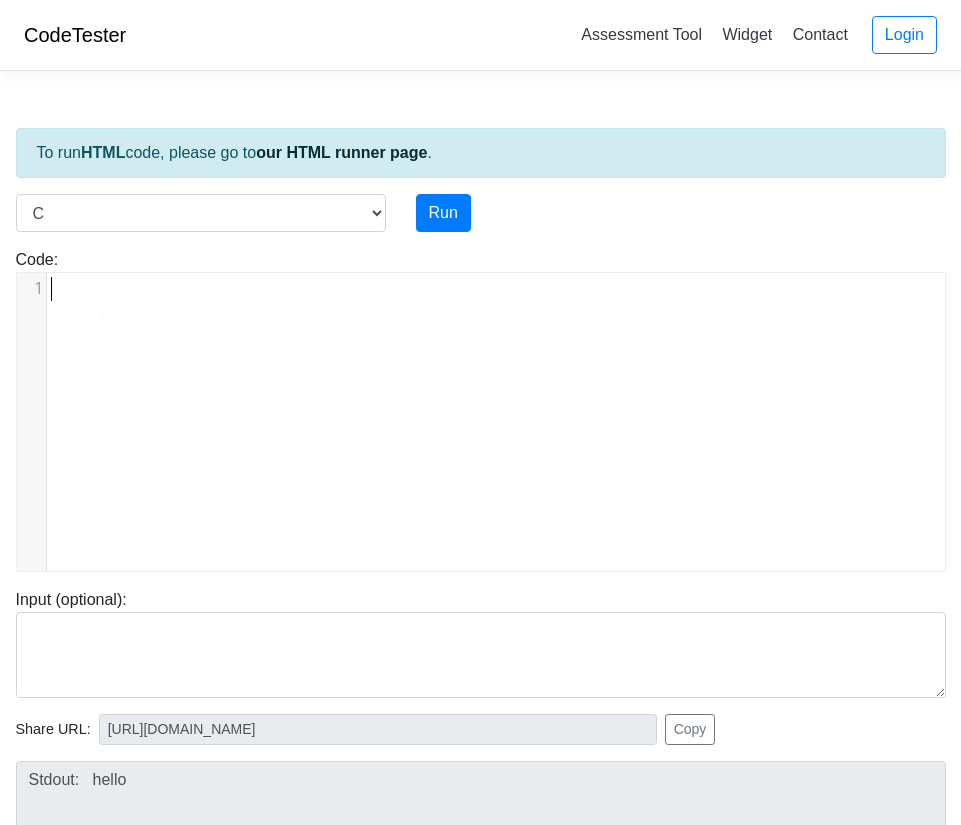 type on "​" 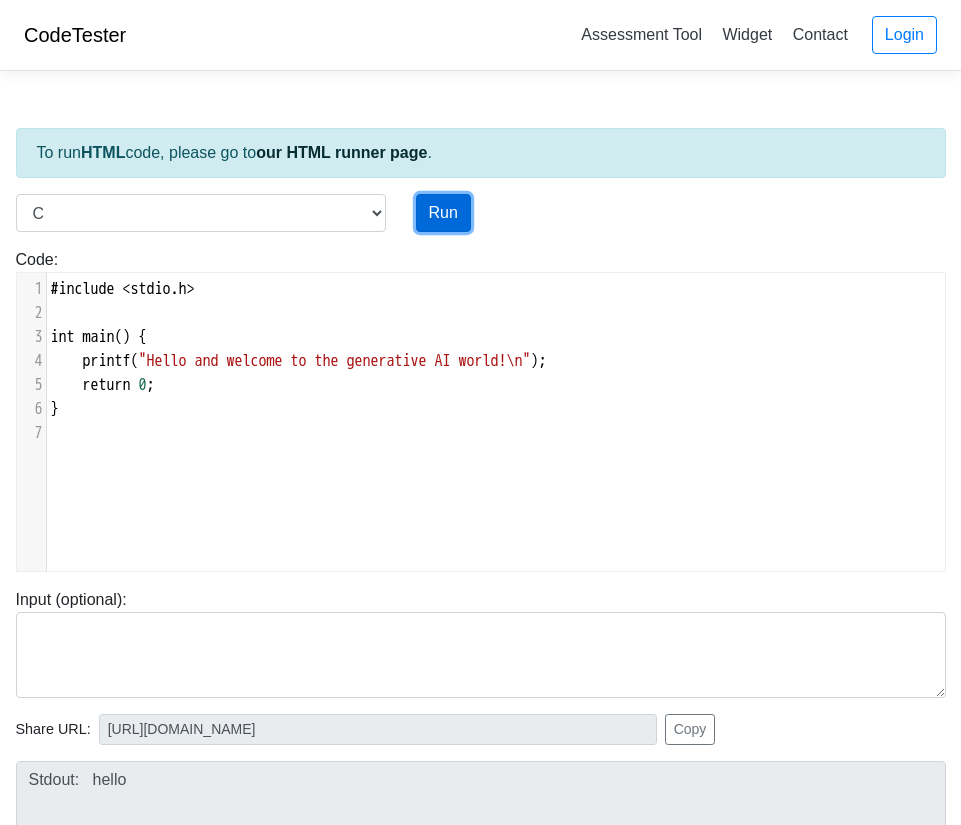 click on "Run" at bounding box center [443, 213] 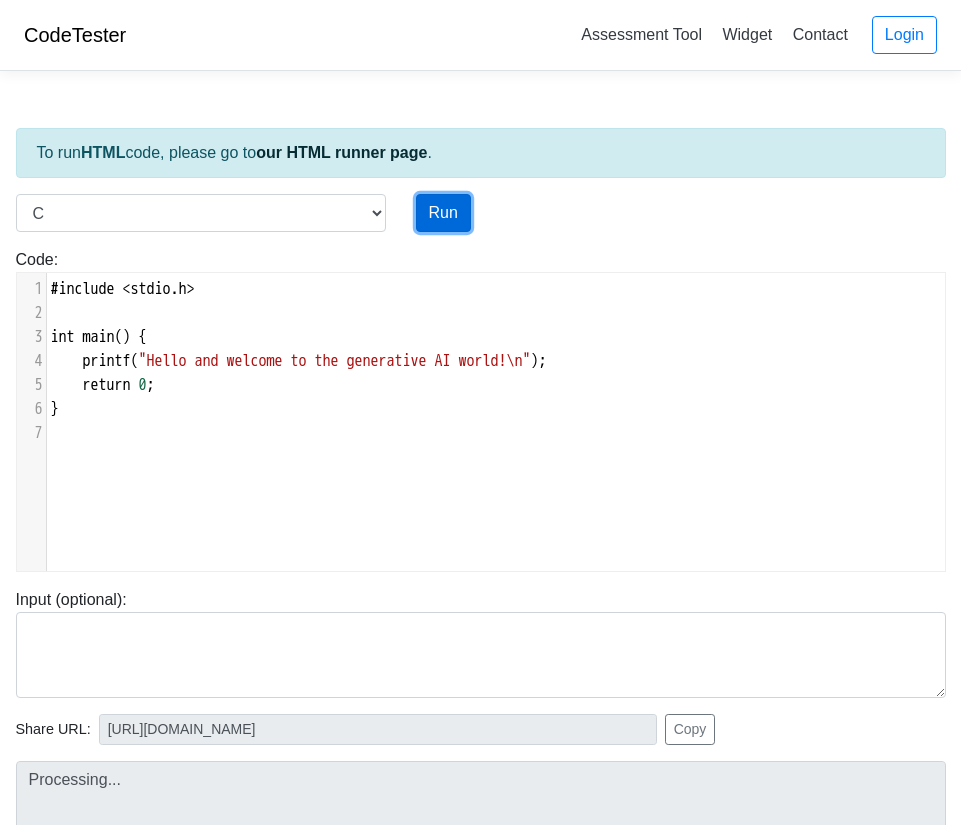 type 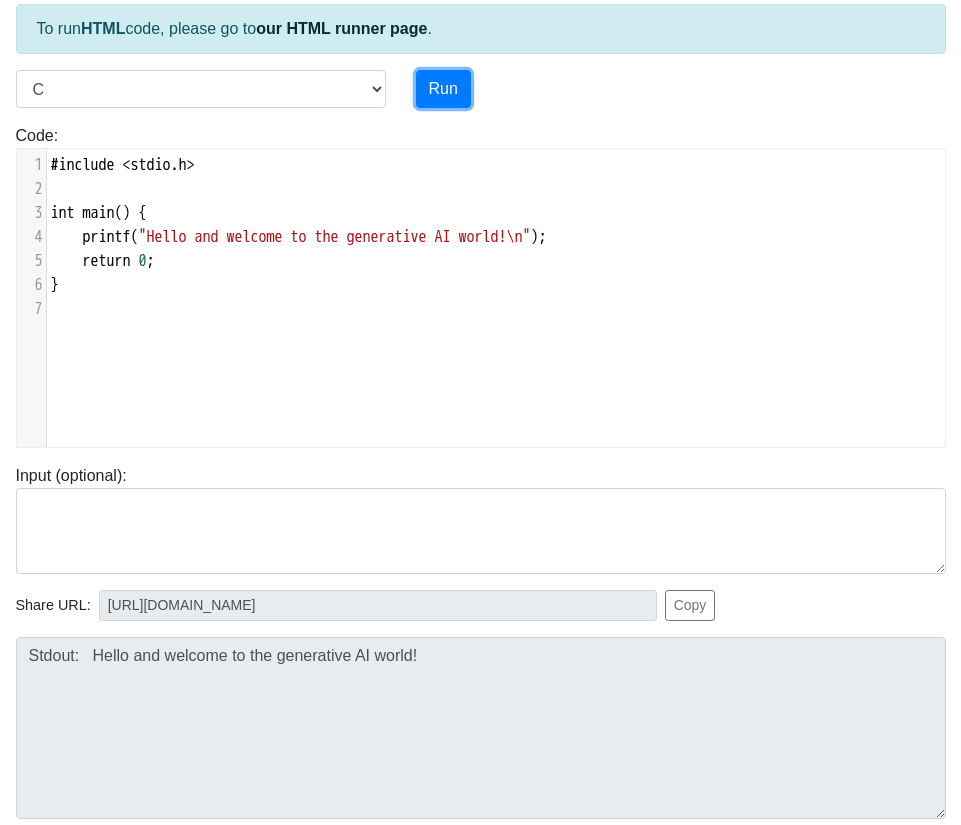 scroll, scrollTop: 122, scrollLeft: 0, axis: vertical 